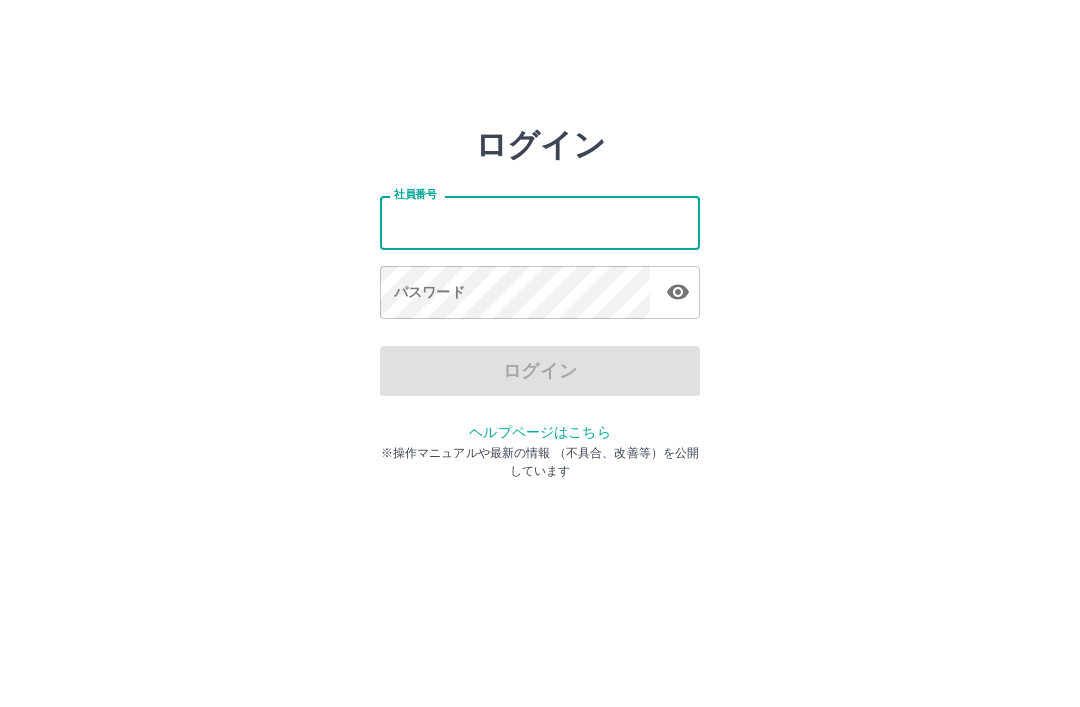 scroll, scrollTop: 0, scrollLeft: 0, axis: both 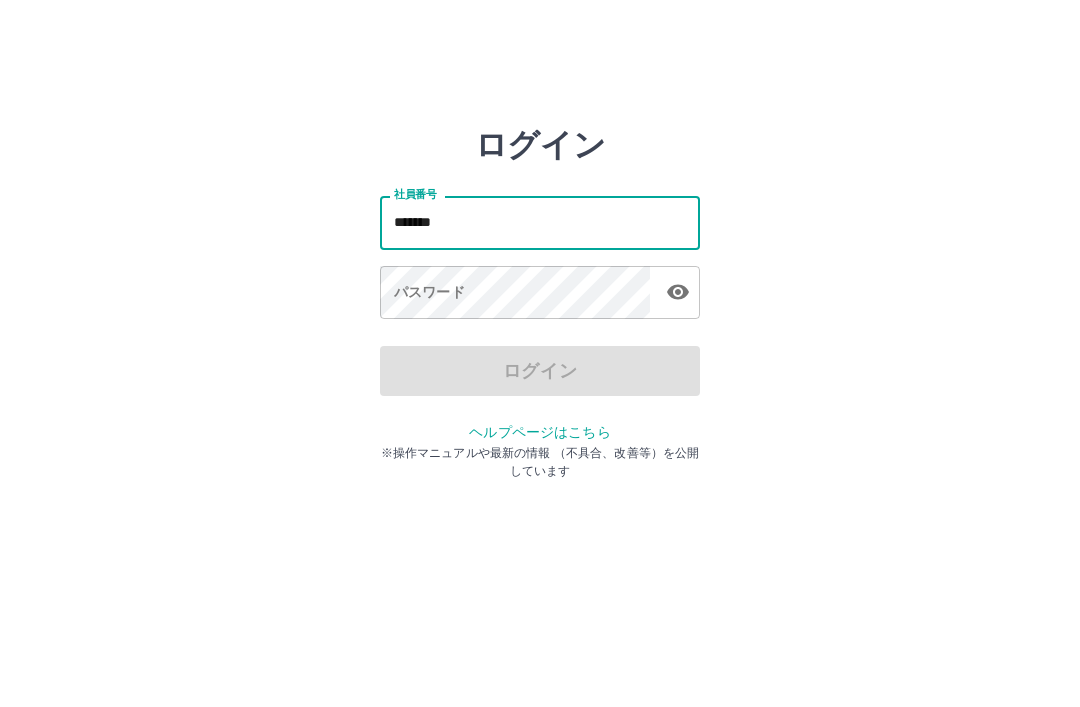 type on "*******" 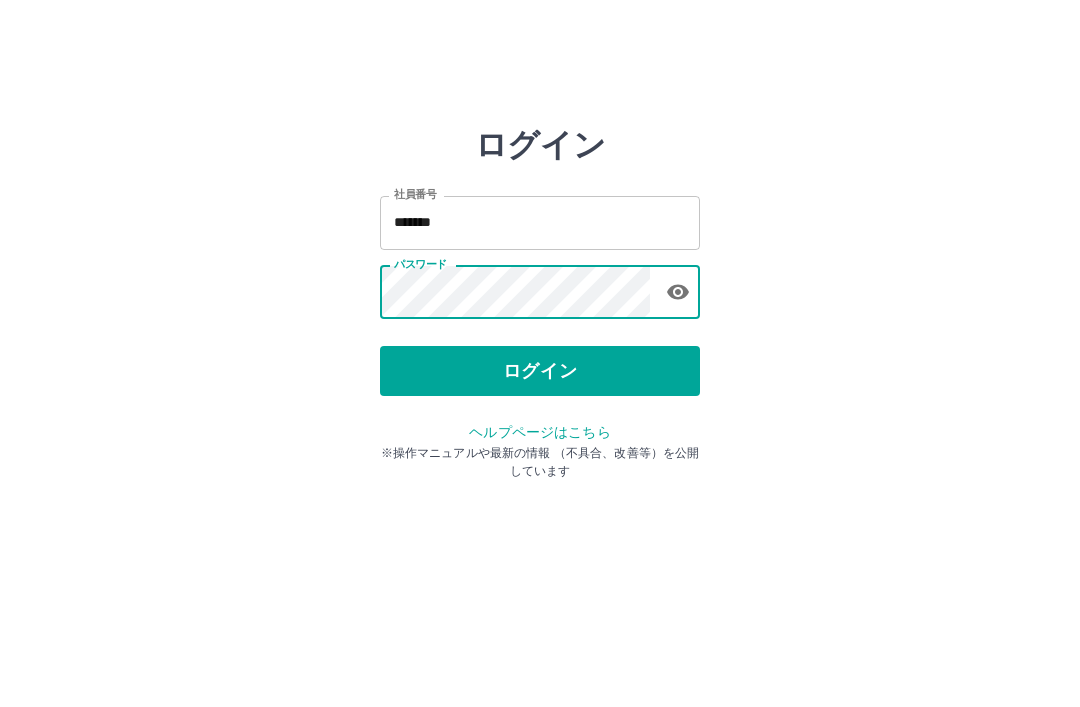 click on "ログイン" at bounding box center [540, 371] 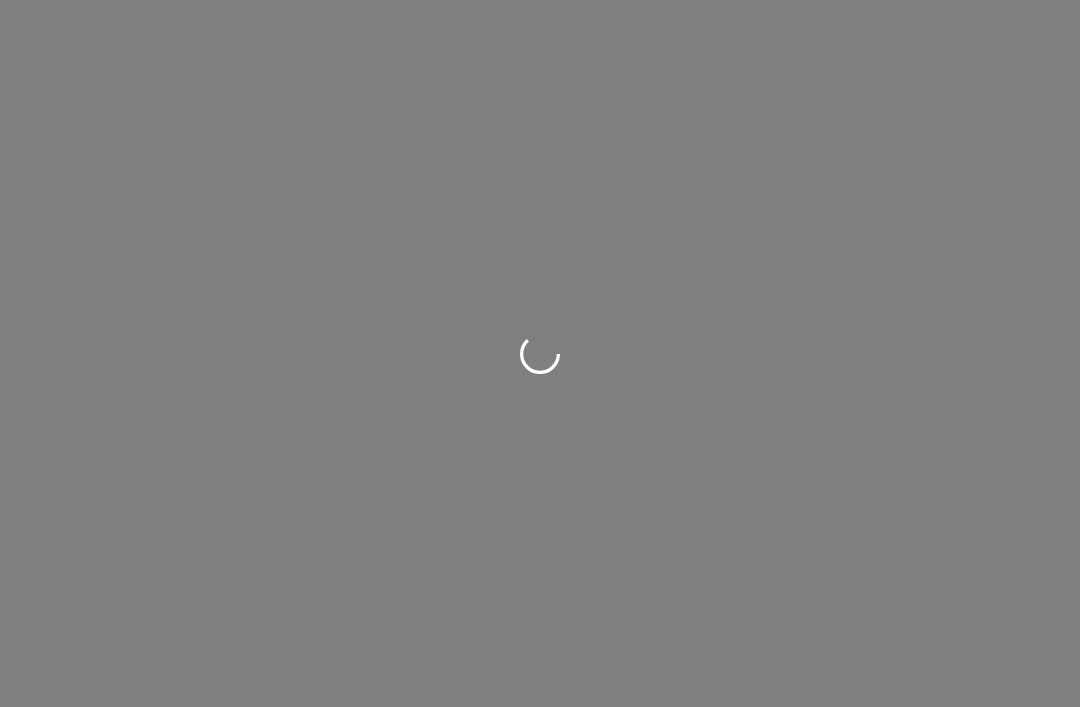 scroll, scrollTop: 0, scrollLeft: 0, axis: both 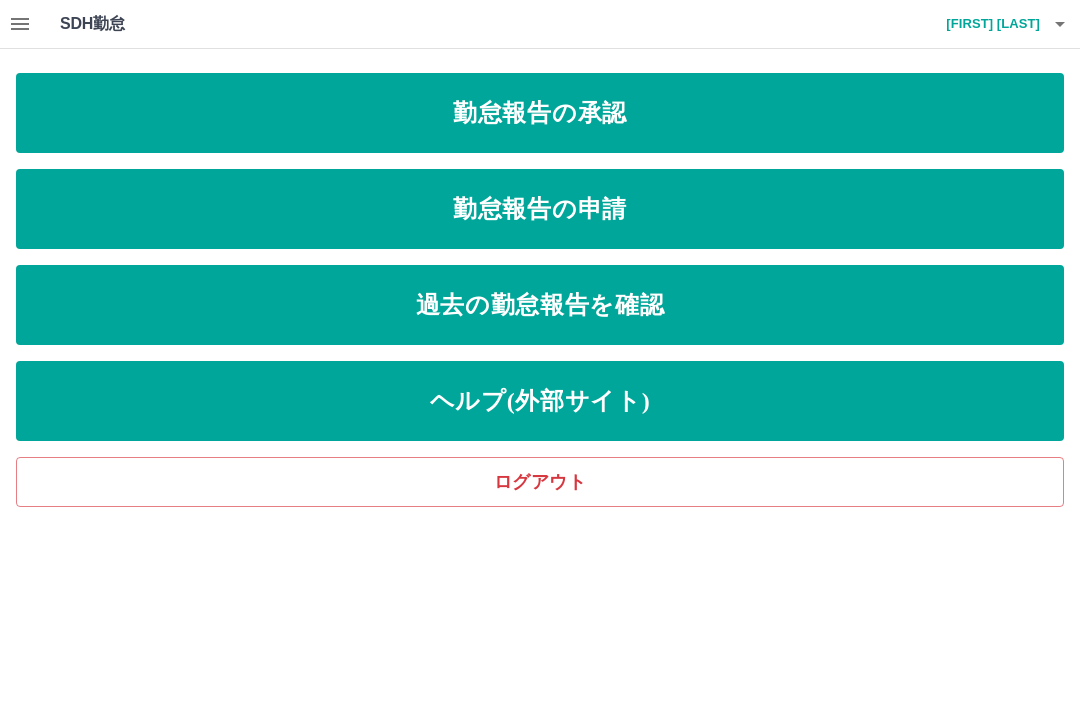 click on "勤怠報告の申請" at bounding box center [540, 209] 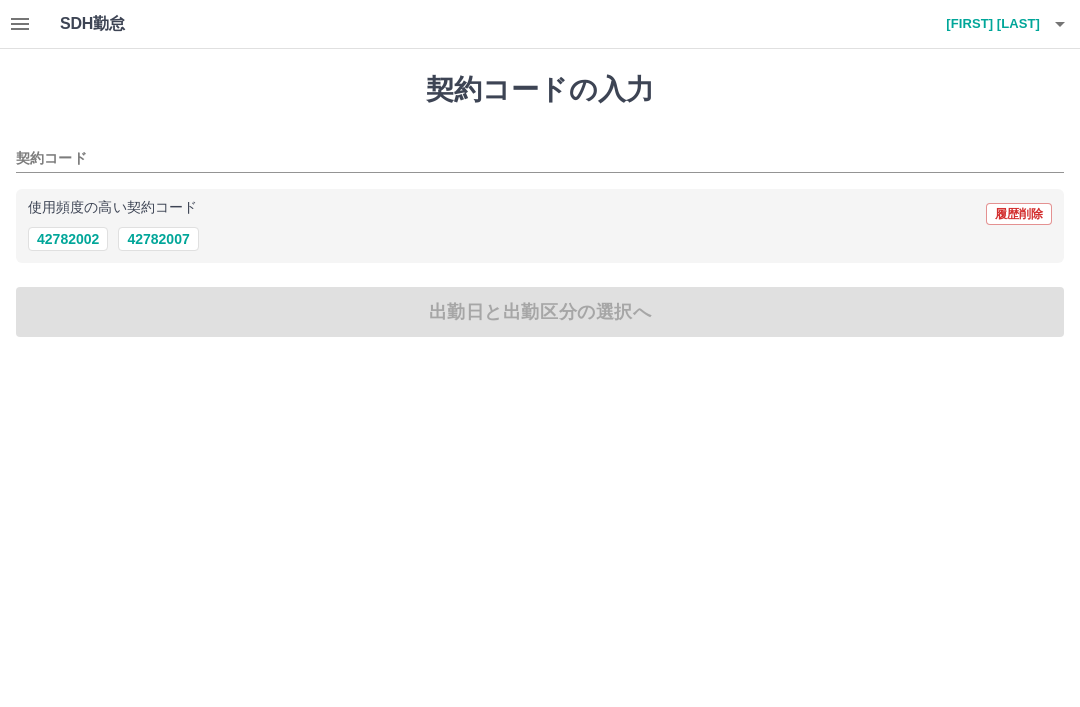 click on "42782002" at bounding box center [68, 239] 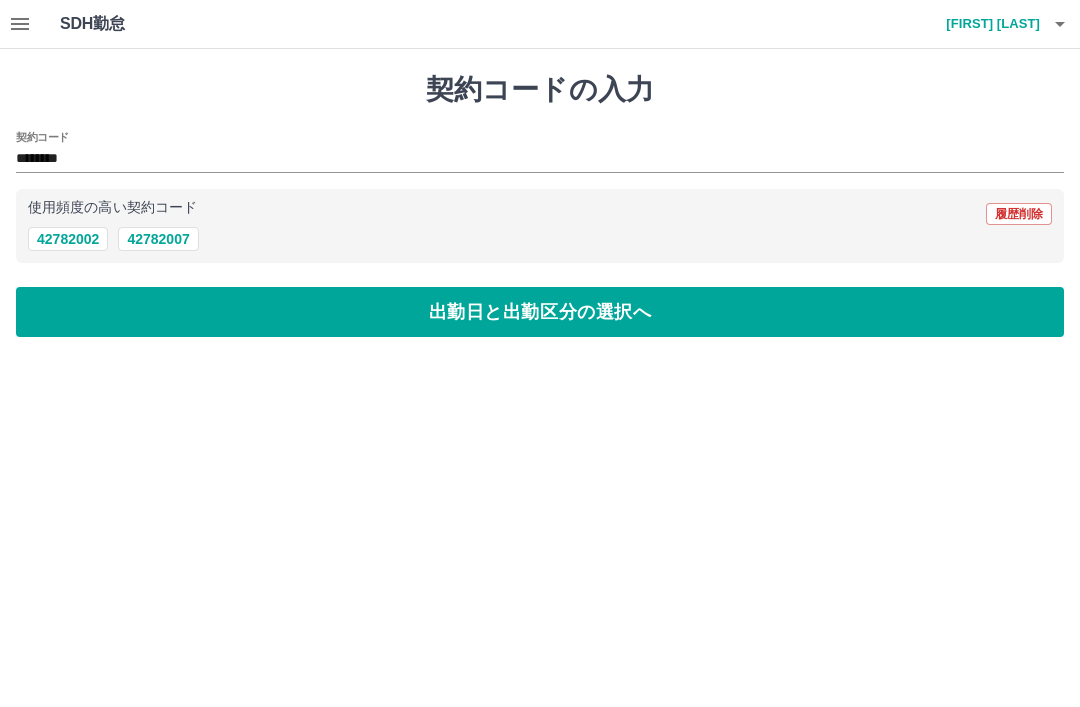 click on "出勤日と出勤区分の選択へ" at bounding box center (540, 312) 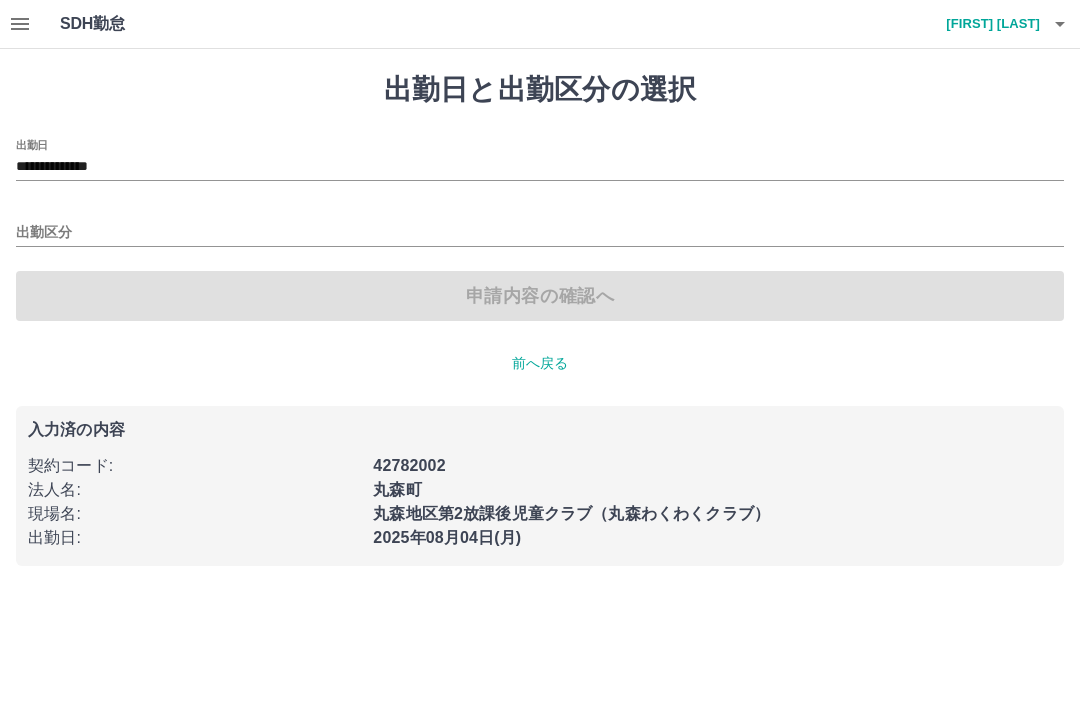 click on "**********" at bounding box center (540, 167) 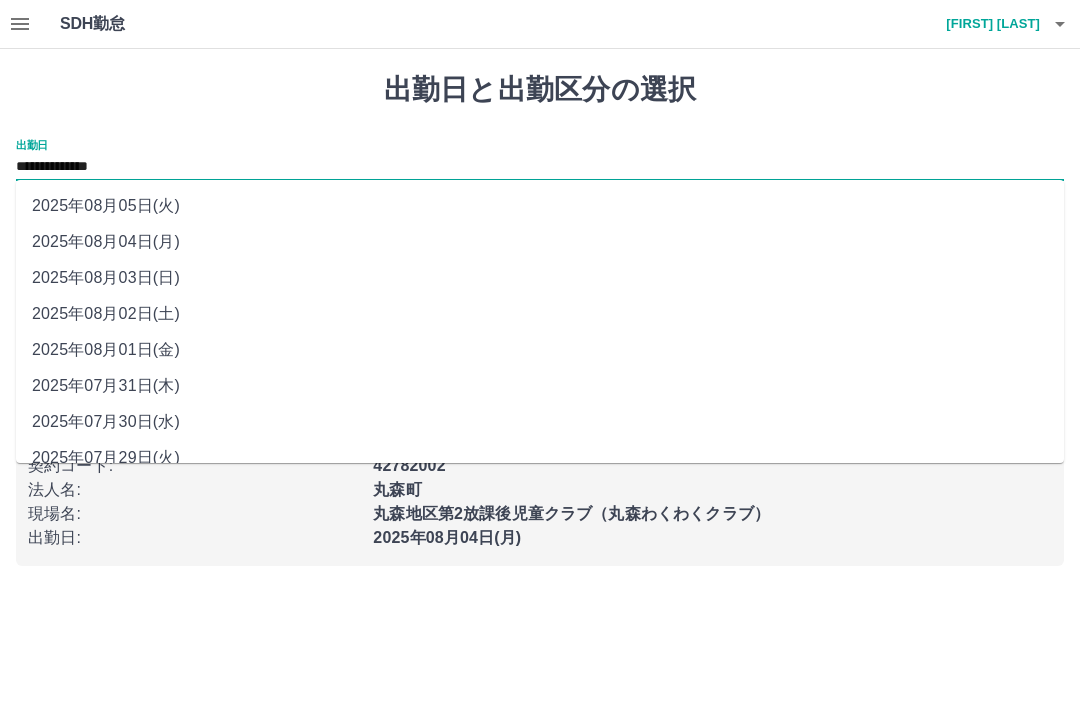 click on "2025年08月03日(日)" at bounding box center [540, 278] 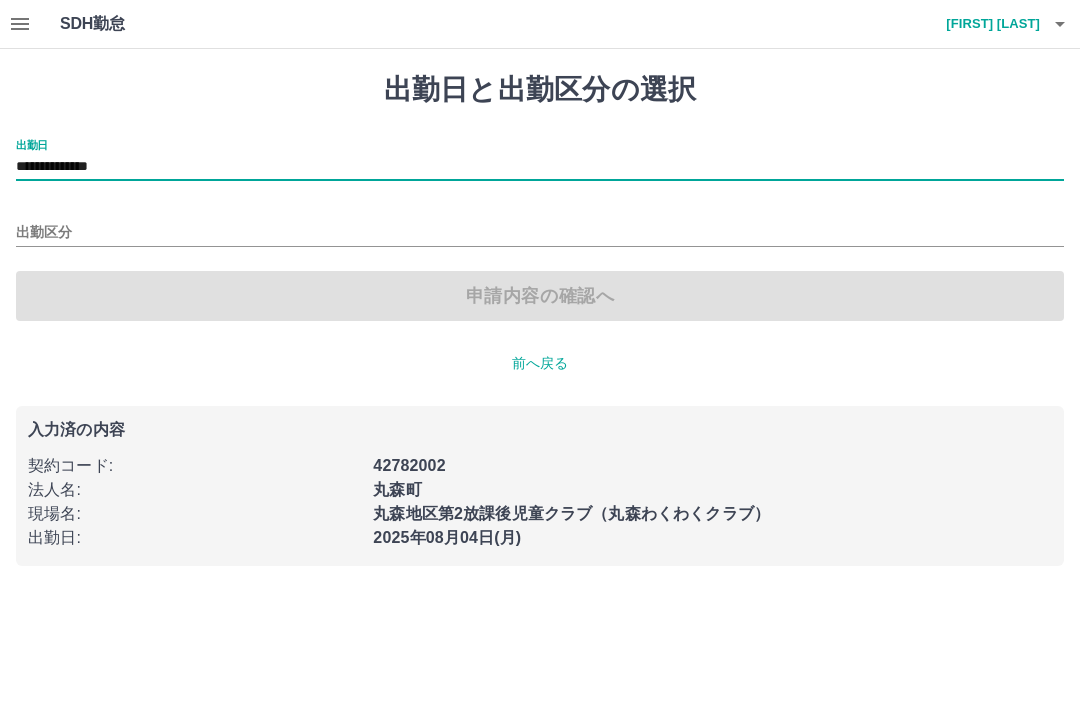 click on "出勤区分" at bounding box center (540, 233) 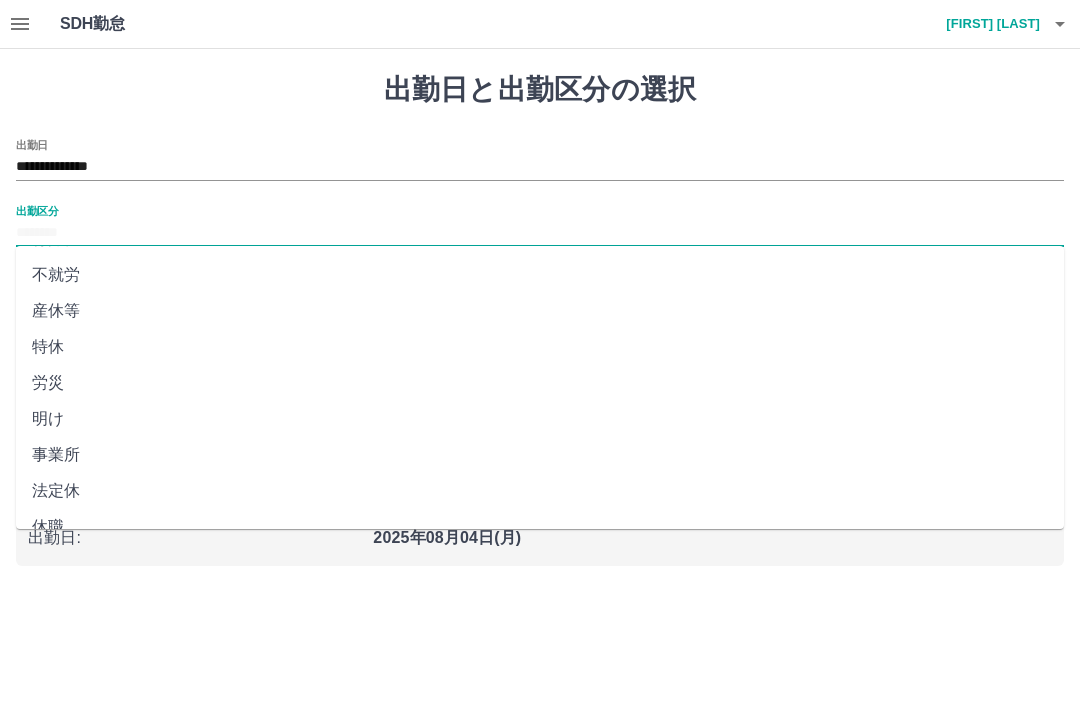 scroll, scrollTop: 356, scrollLeft: 0, axis: vertical 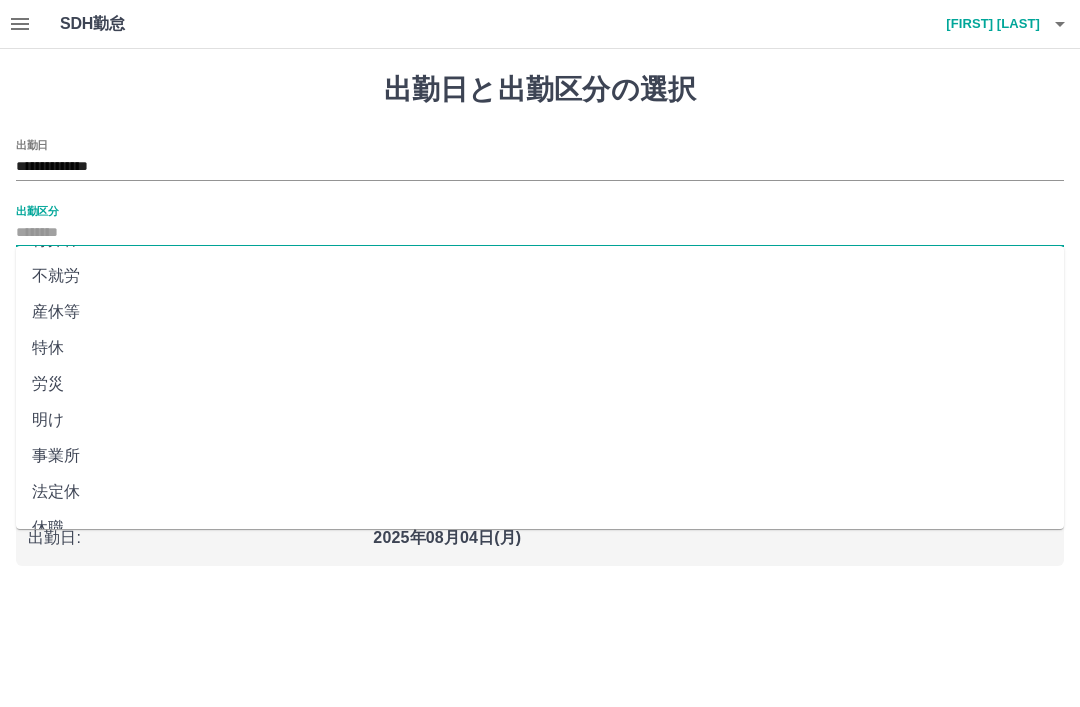 click on "法定休" at bounding box center (540, 492) 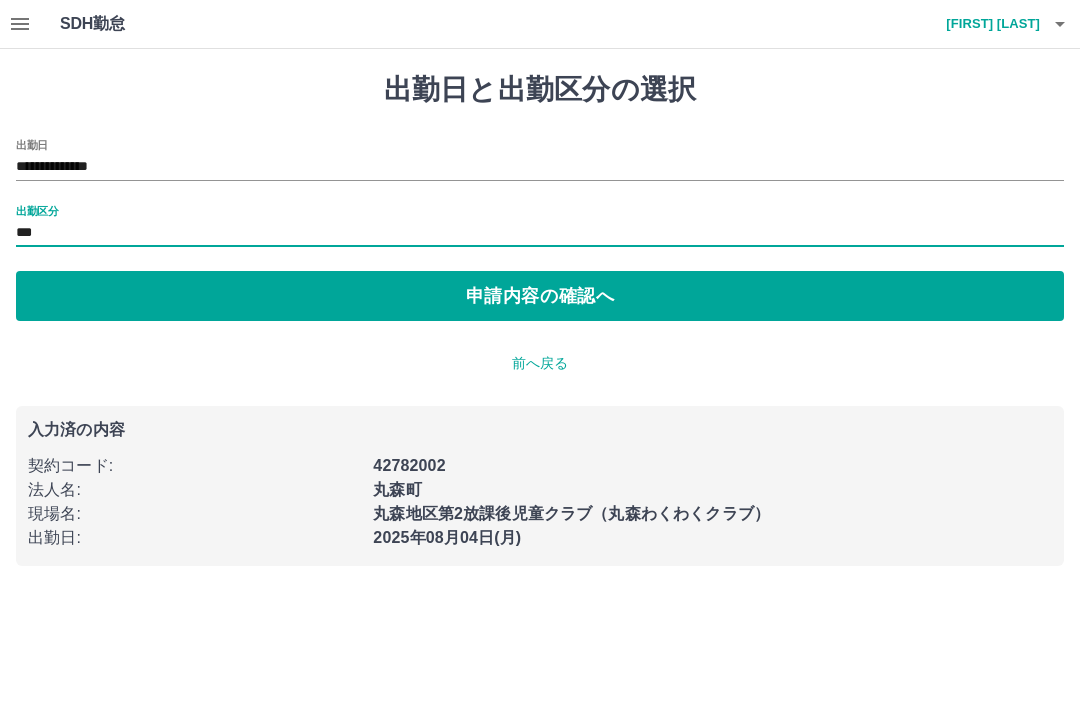 click on "申請内容の確認へ" at bounding box center (540, 296) 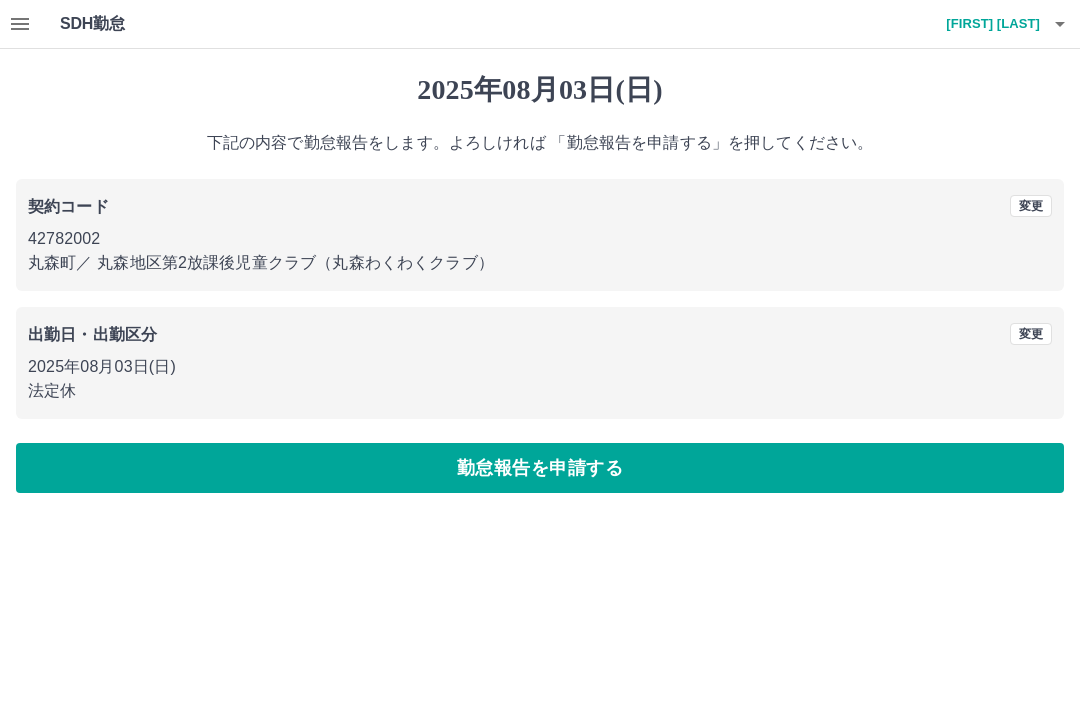 click on "勤怠報告を申請する" at bounding box center (540, 468) 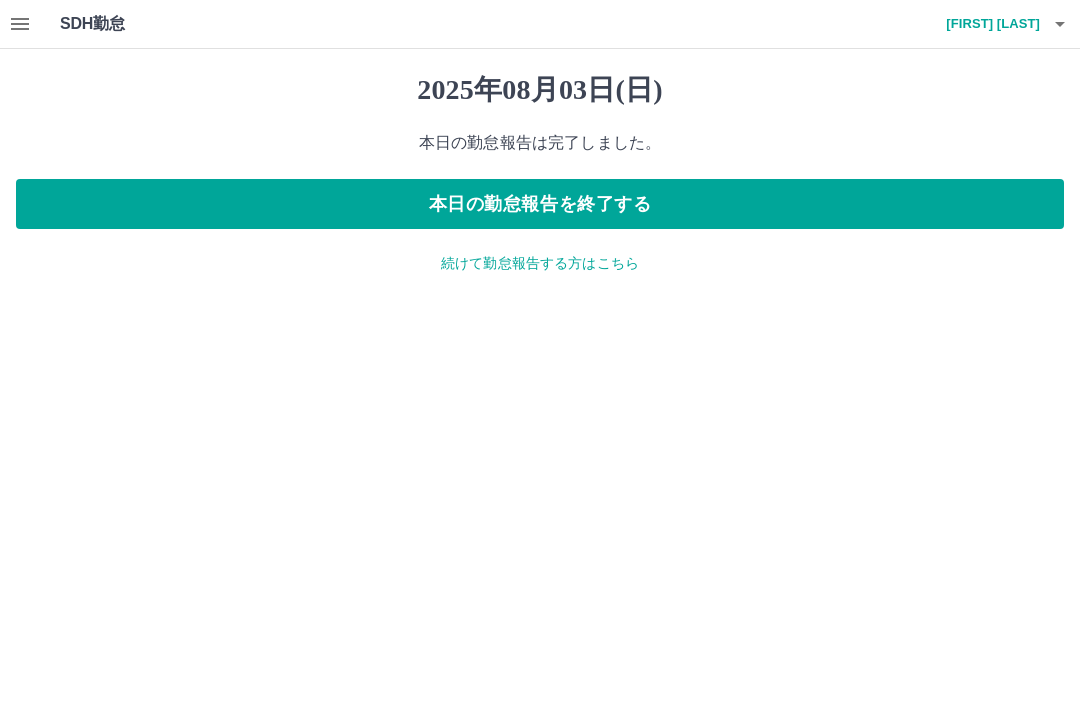 click on "続けて勤怠報告する方はこちら" at bounding box center [540, 263] 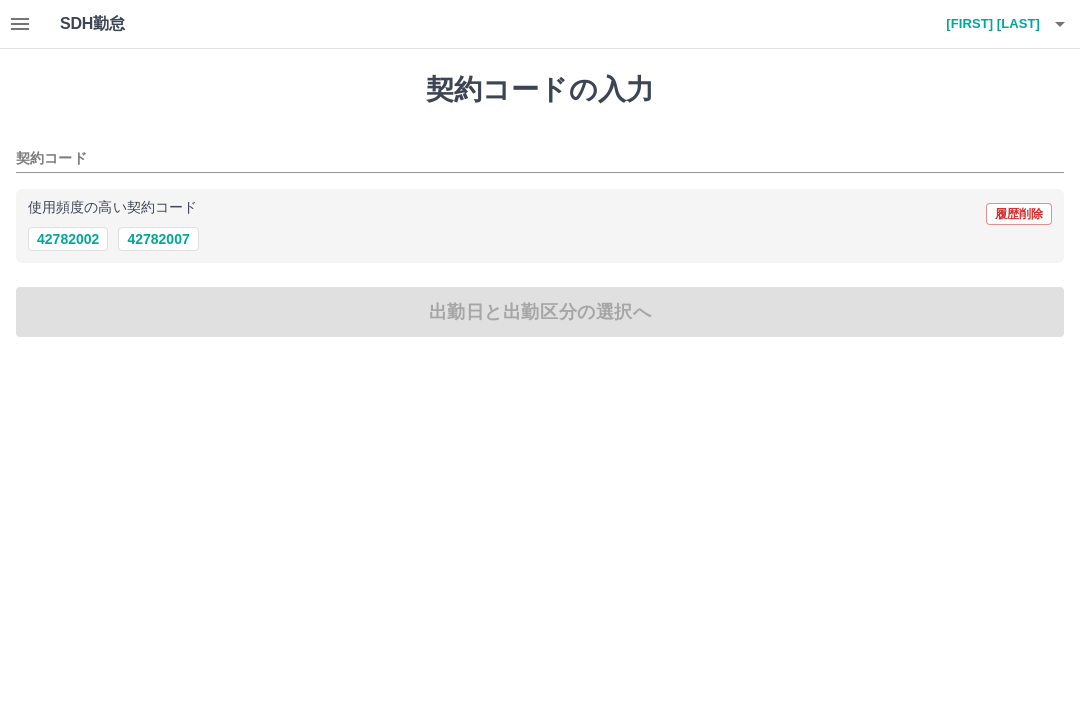 click on "42782002" at bounding box center [68, 239] 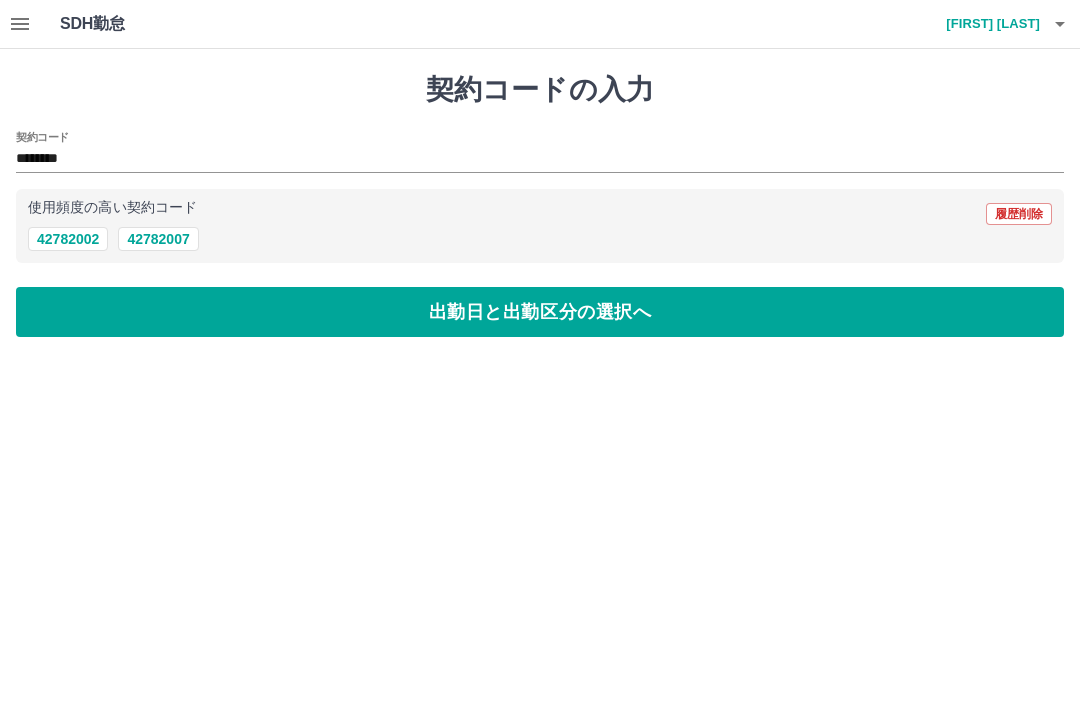 click on "42782002" at bounding box center (68, 239) 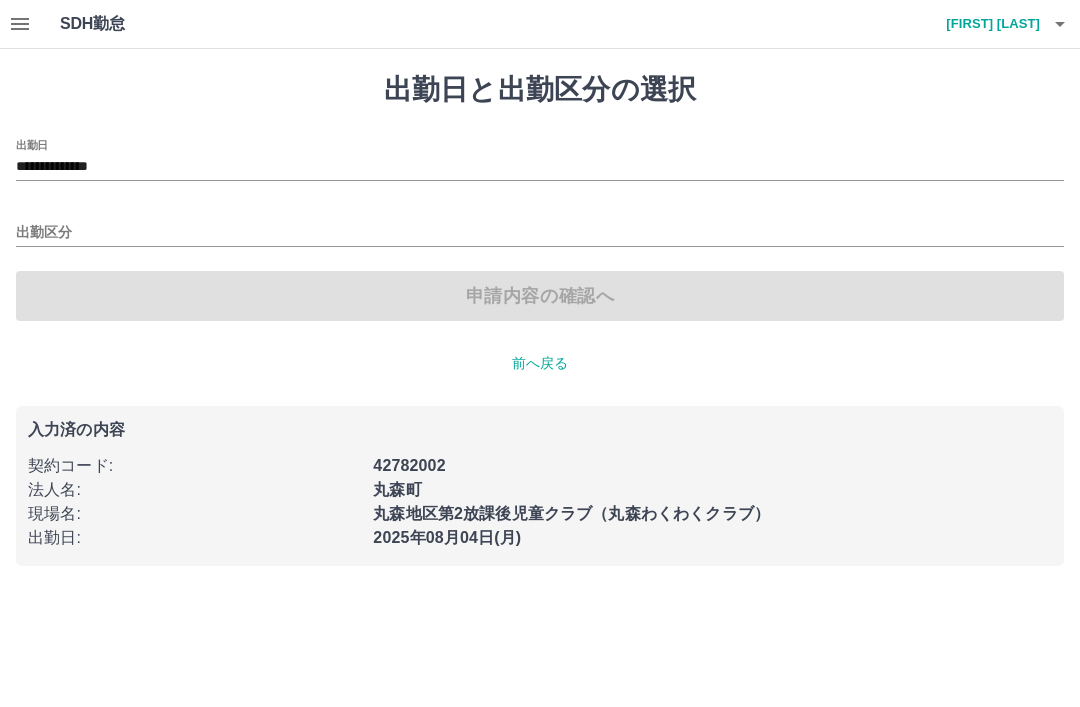 click on "出勤区分" at bounding box center [540, 233] 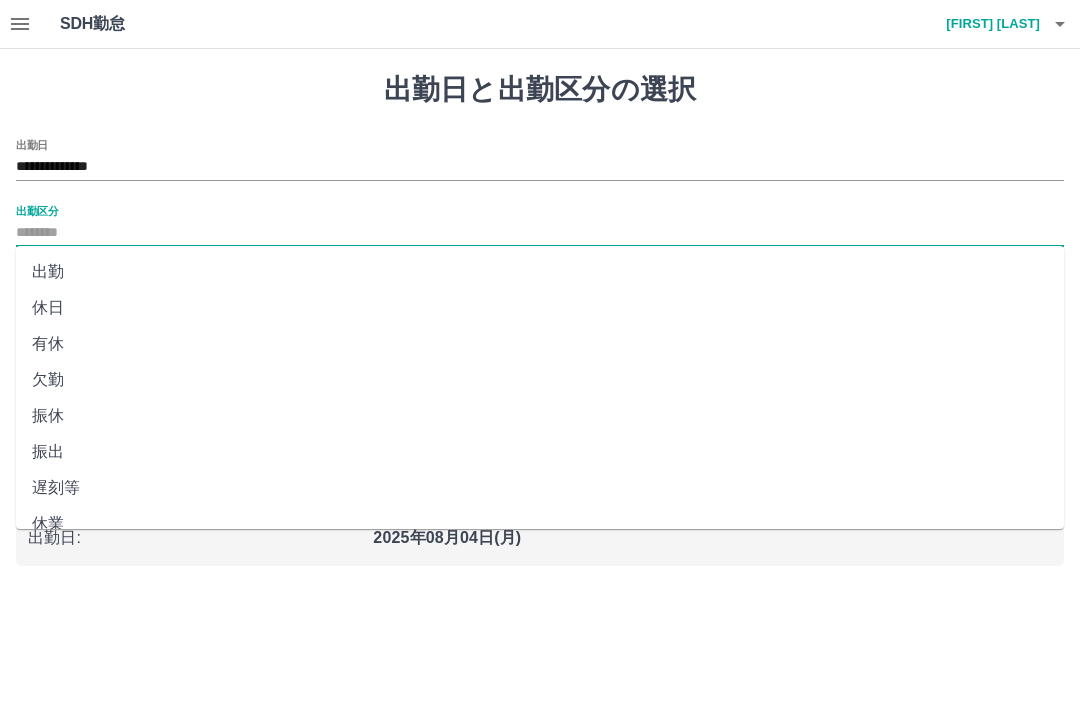 click on "出勤" at bounding box center (540, 272) 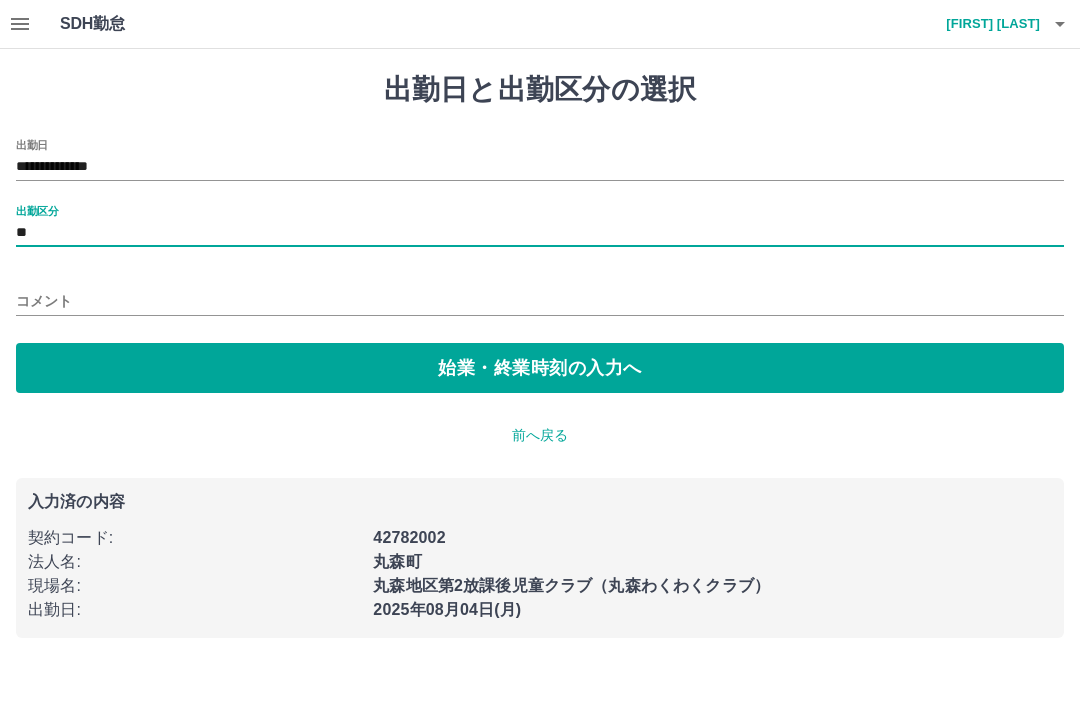 click on "始業・終業時刻の入力へ" at bounding box center [540, 368] 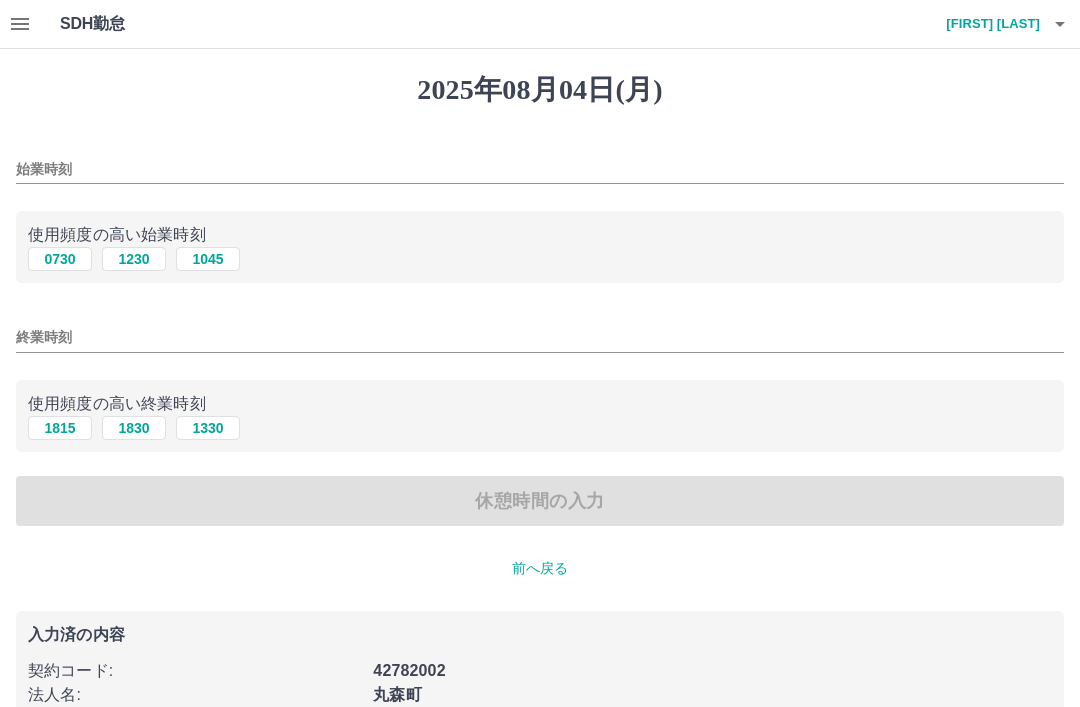 click on "0730" at bounding box center [60, 259] 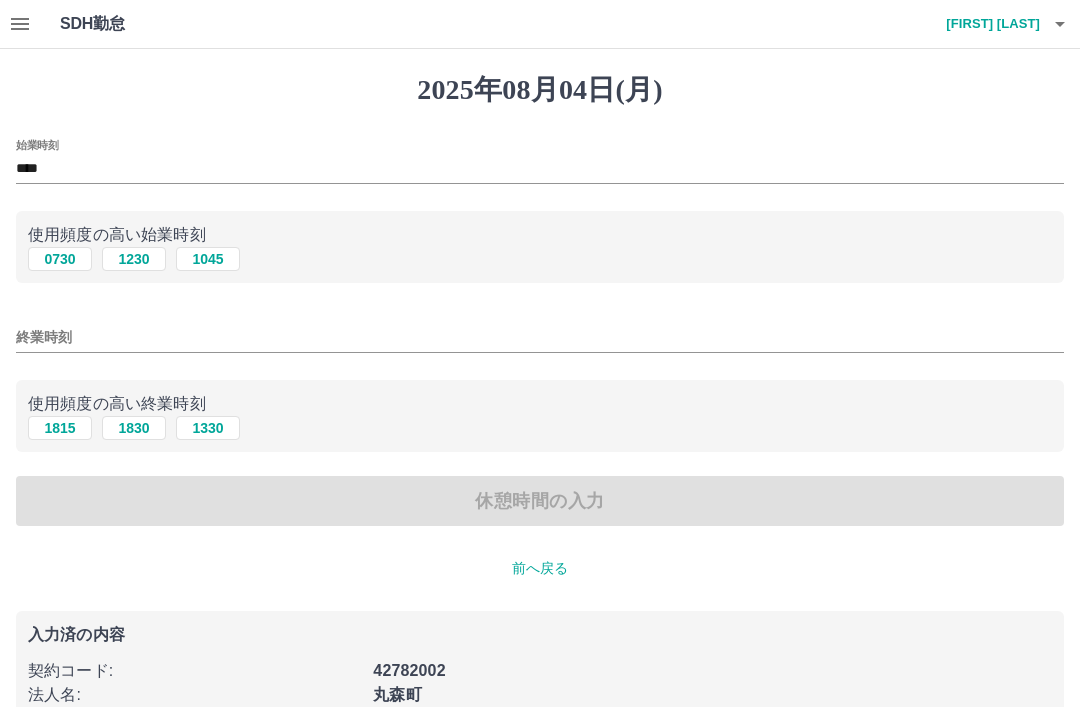 click on "1830" at bounding box center (134, 428) 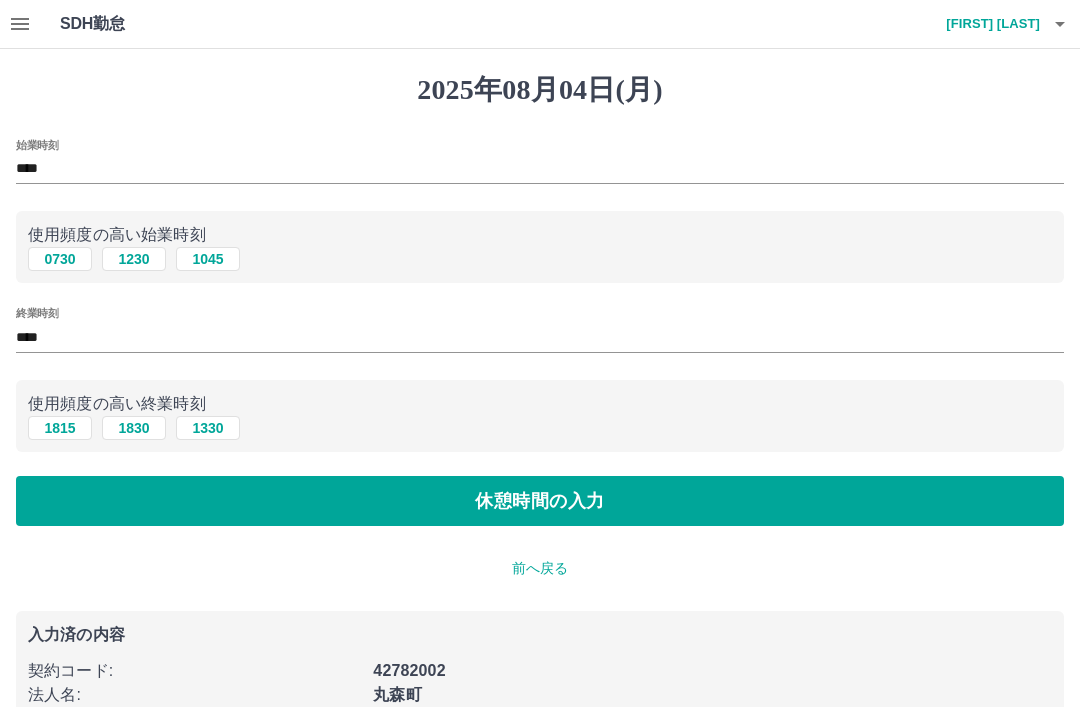 click on "休憩時間の入力" at bounding box center (540, 501) 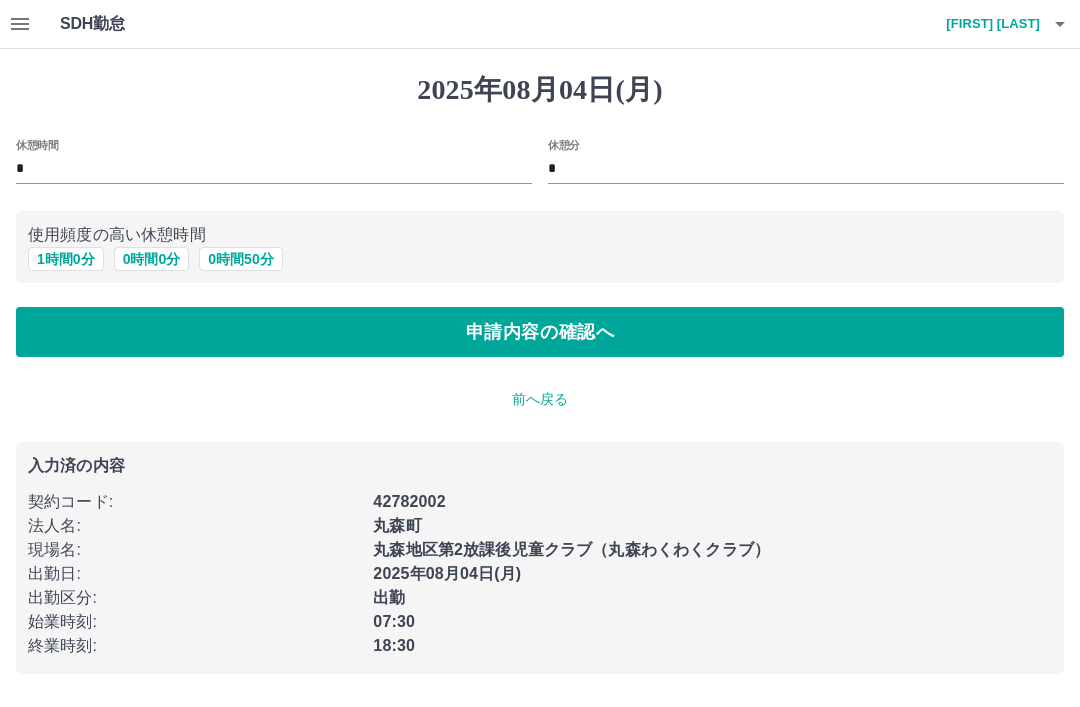 click on "1 時間 0 分" at bounding box center [66, 259] 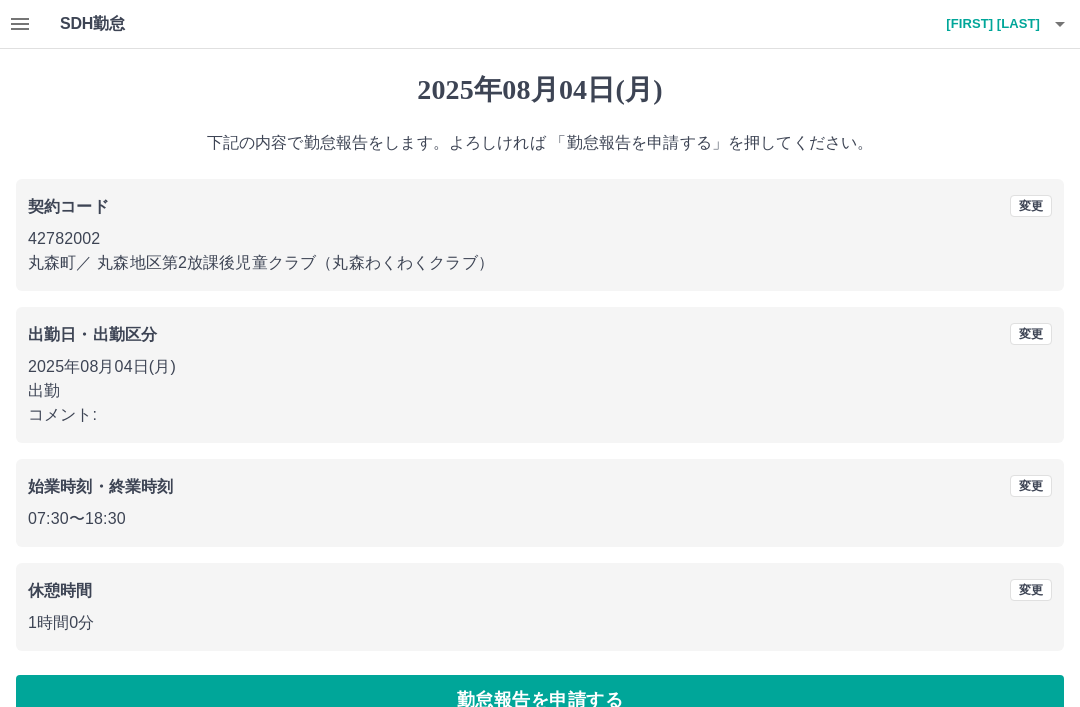 scroll, scrollTop: 41, scrollLeft: 0, axis: vertical 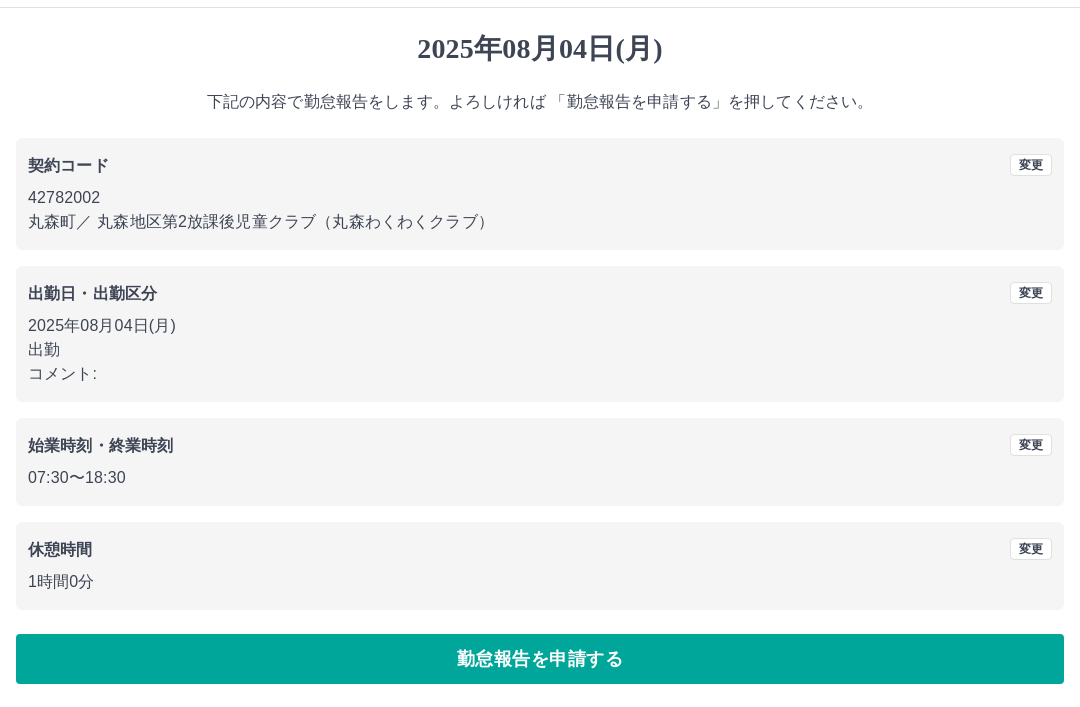 click on "勤怠報告を申請する" at bounding box center [540, 659] 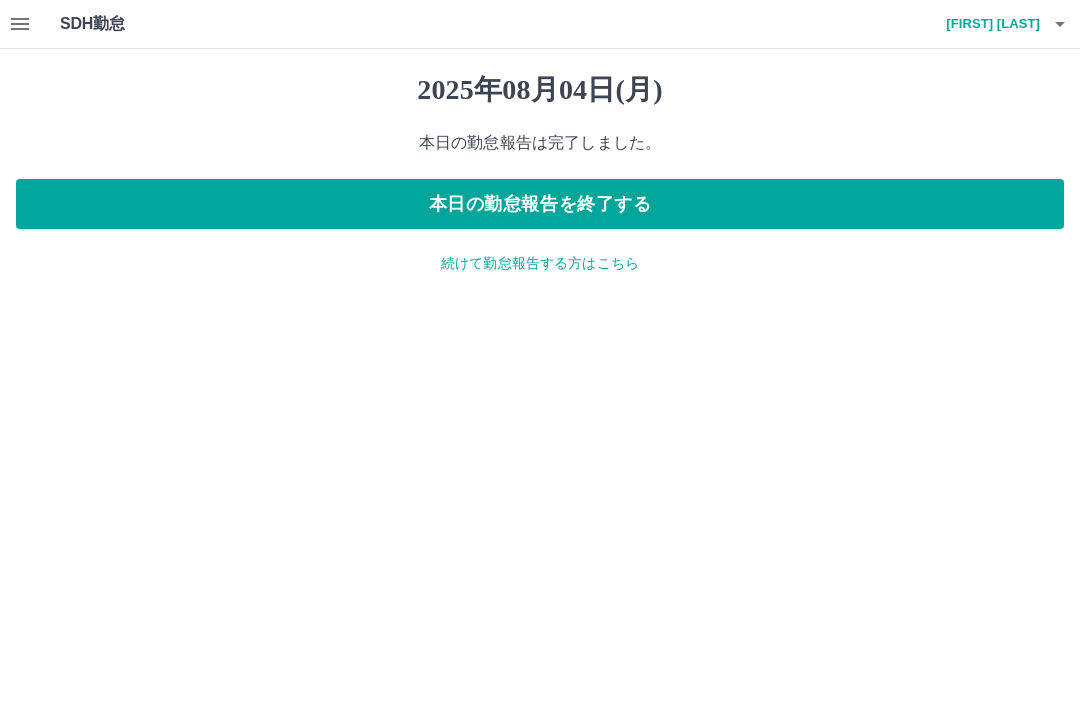 scroll, scrollTop: 0, scrollLeft: 0, axis: both 